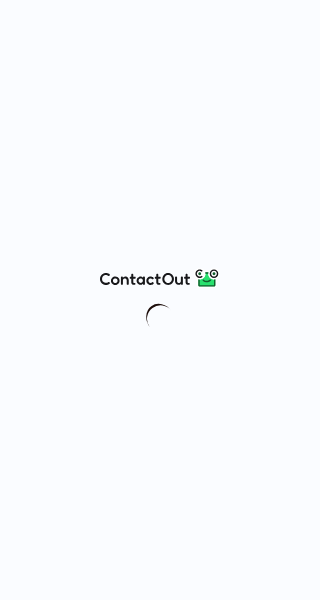 scroll, scrollTop: 0, scrollLeft: 0, axis: both 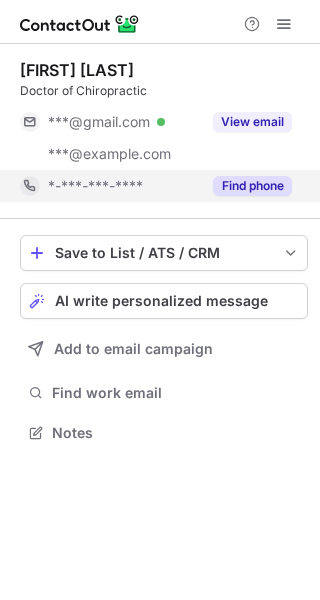 click on "Find phone" at bounding box center (252, 186) 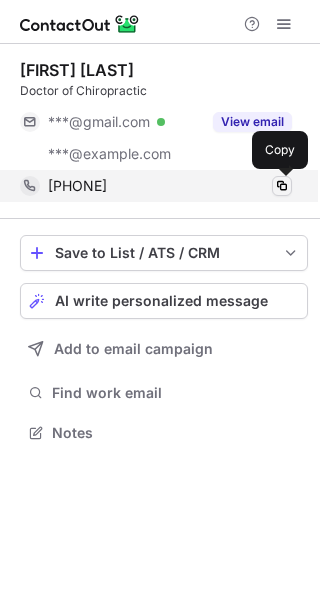click at bounding box center (282, 186) 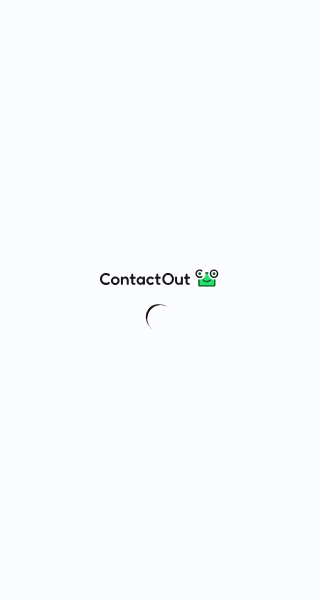 scroll, scrollTop: 0, scrollLeft: 0, axis: both 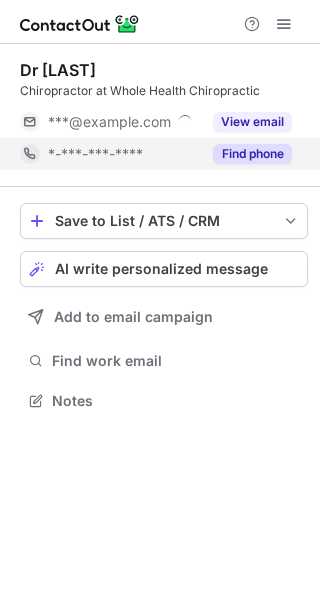 click on "Find phone" at bounding box center (252, 154) 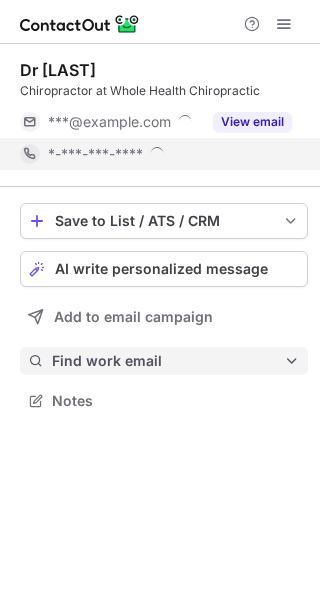 scroll, scrollTop: 10, scrollLeft: 10, axis: both 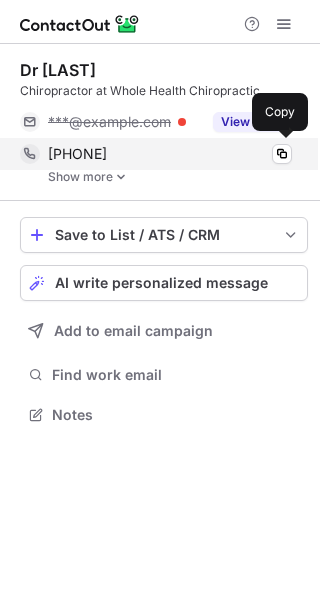 click on "+15039014033" at bounding box center [170, 154] 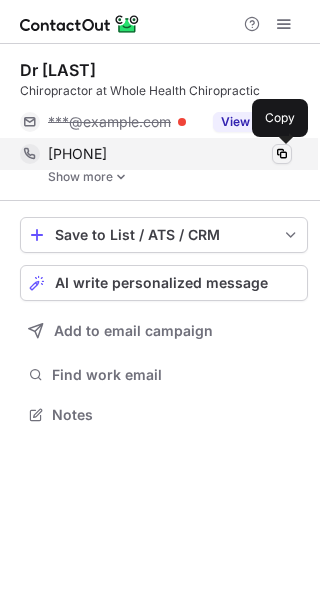 click at bounding box center [282, 154] 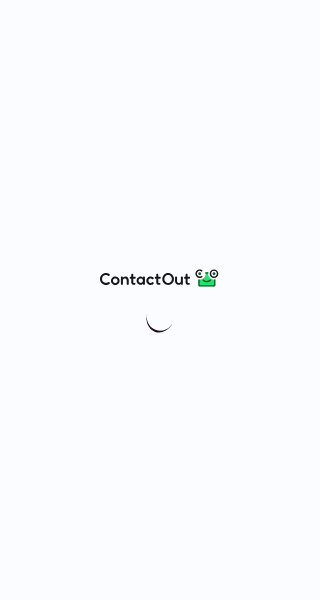 scroll, scrollTop: 0, scrollLeft: 0, axis: both 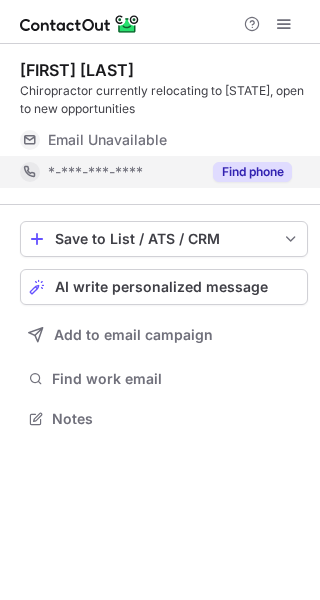 click on "Find phone" at bounding box center (252, 172) 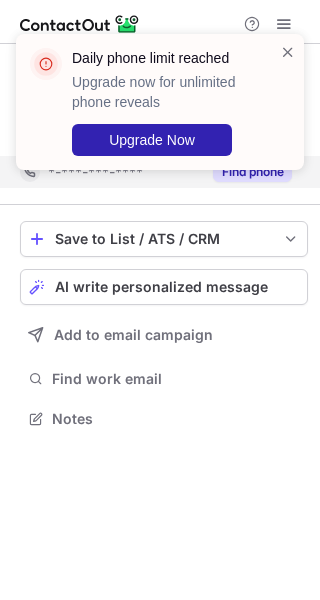 click at bounding box center [288, 52] 